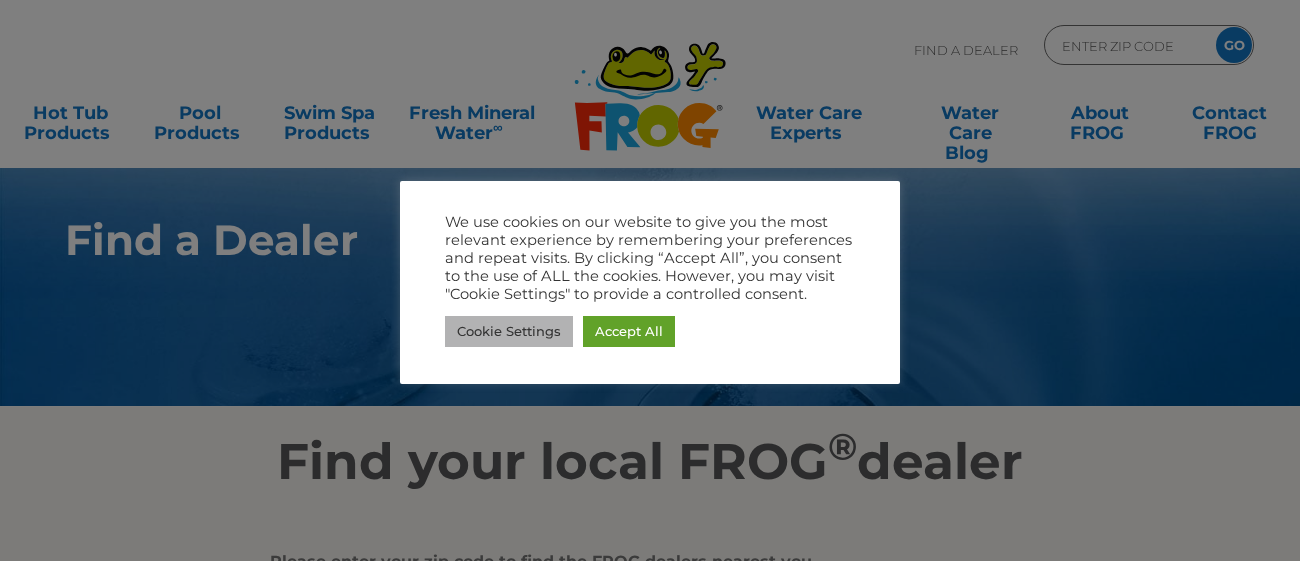click on "Cookie Settings" at bounding box center (509, 331) 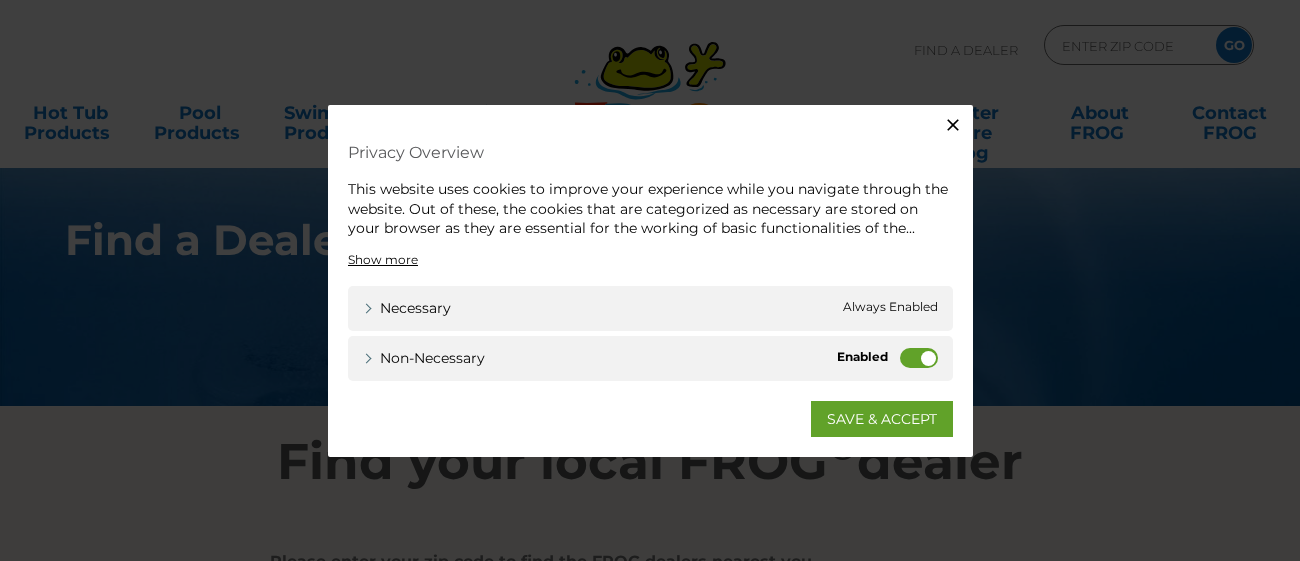 scroll, scrollTop: 0, scrollLeft: 0, axis: both 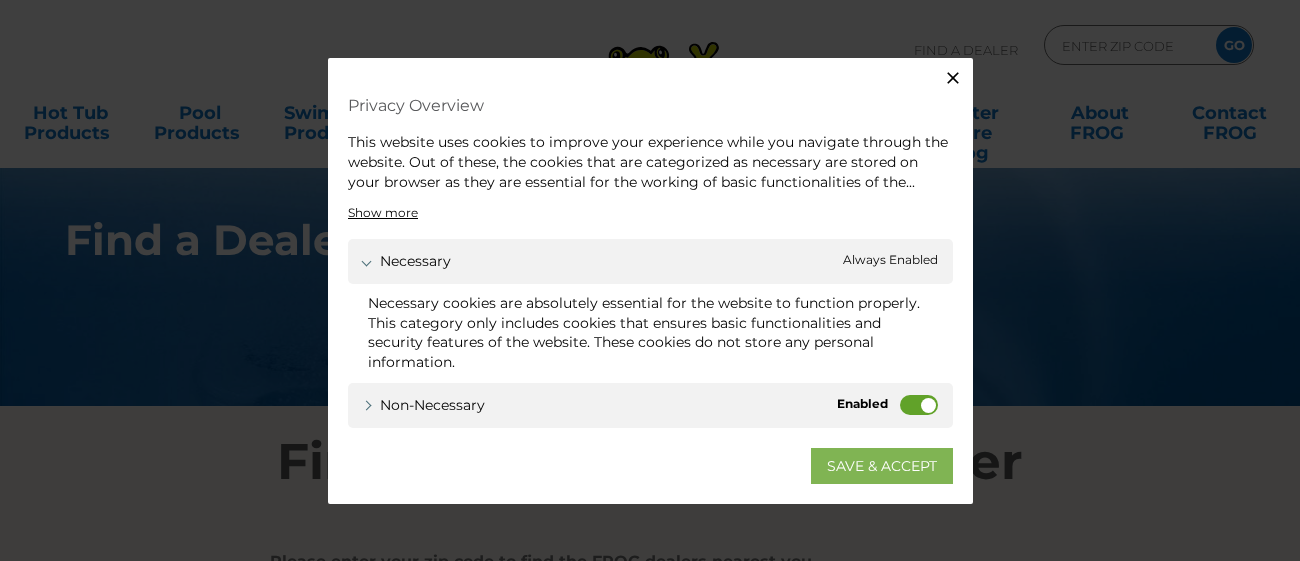 click on "SAVE & ACCEPT" at bounding box center [882, 465] 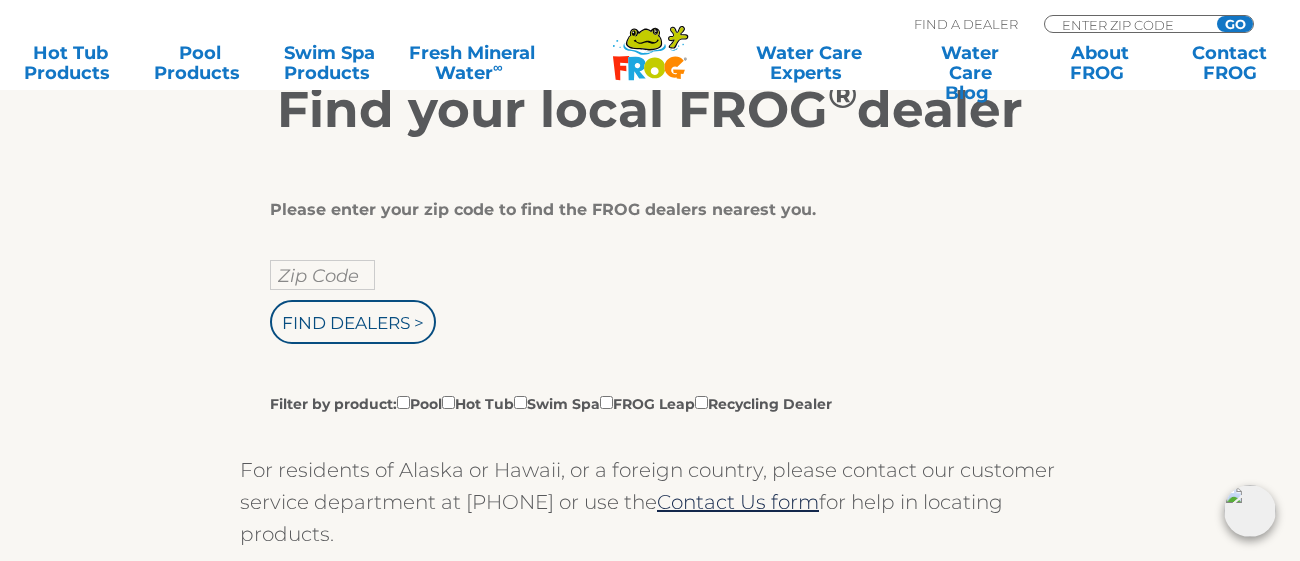 scroll, scrollTop: 324, scrollLeft: 0, axis: vertical 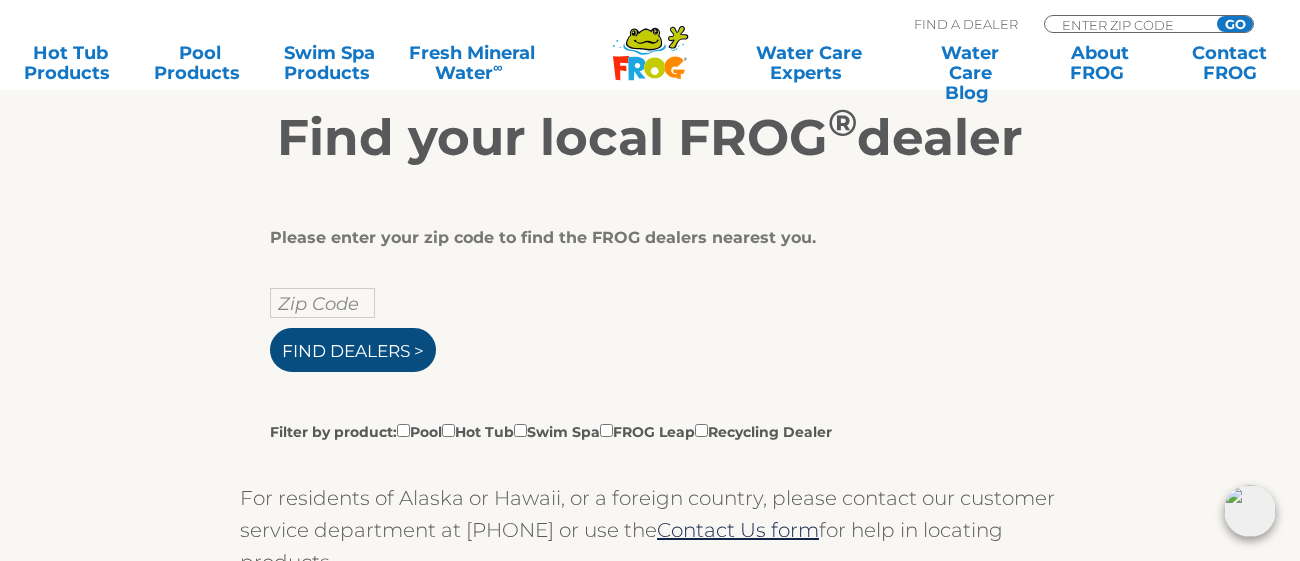 click on "Find Dealers >" at bounding box center (353, 350) 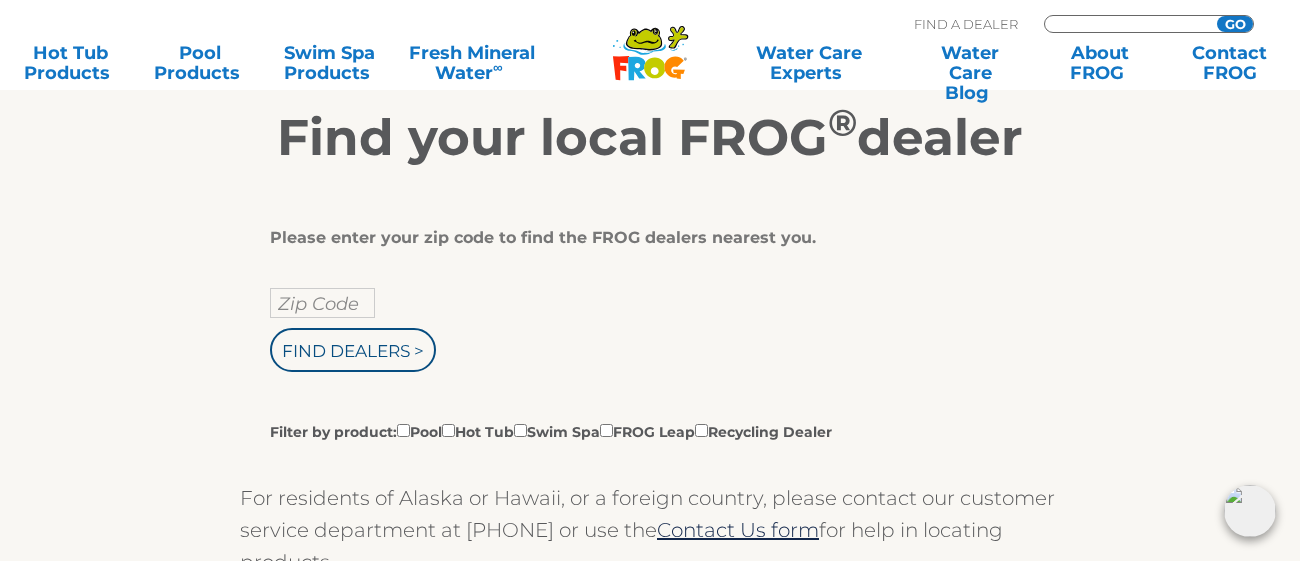 type on "ENTER ZIP CODE" 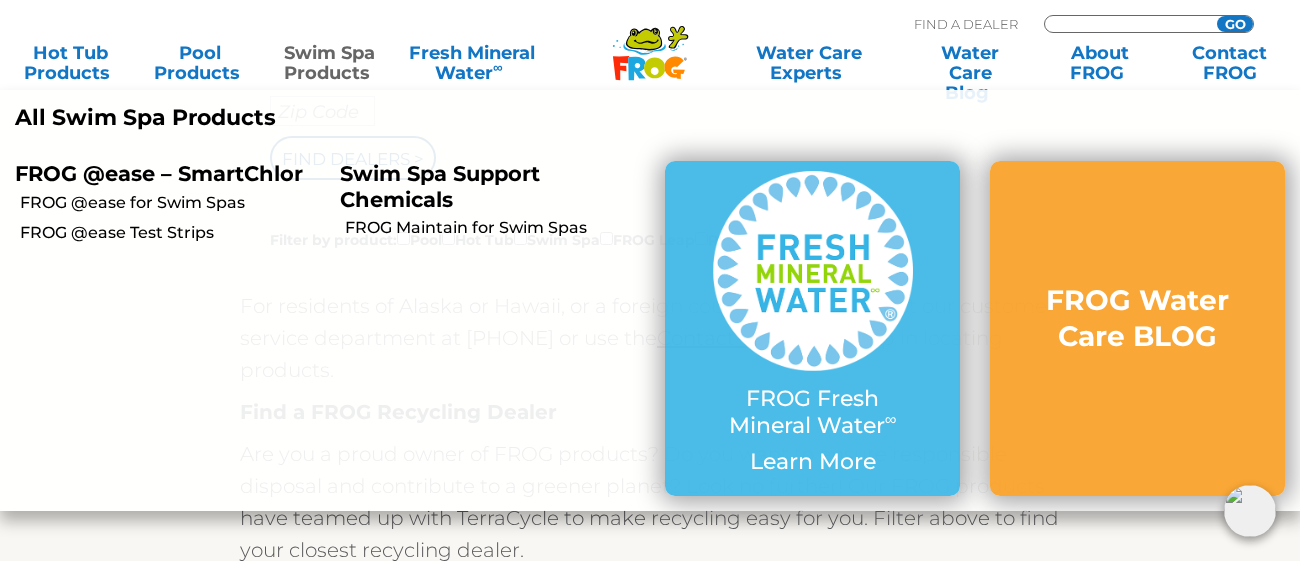 scroll, scrollTop: 513, scrollLeft: 0, axis: vertical 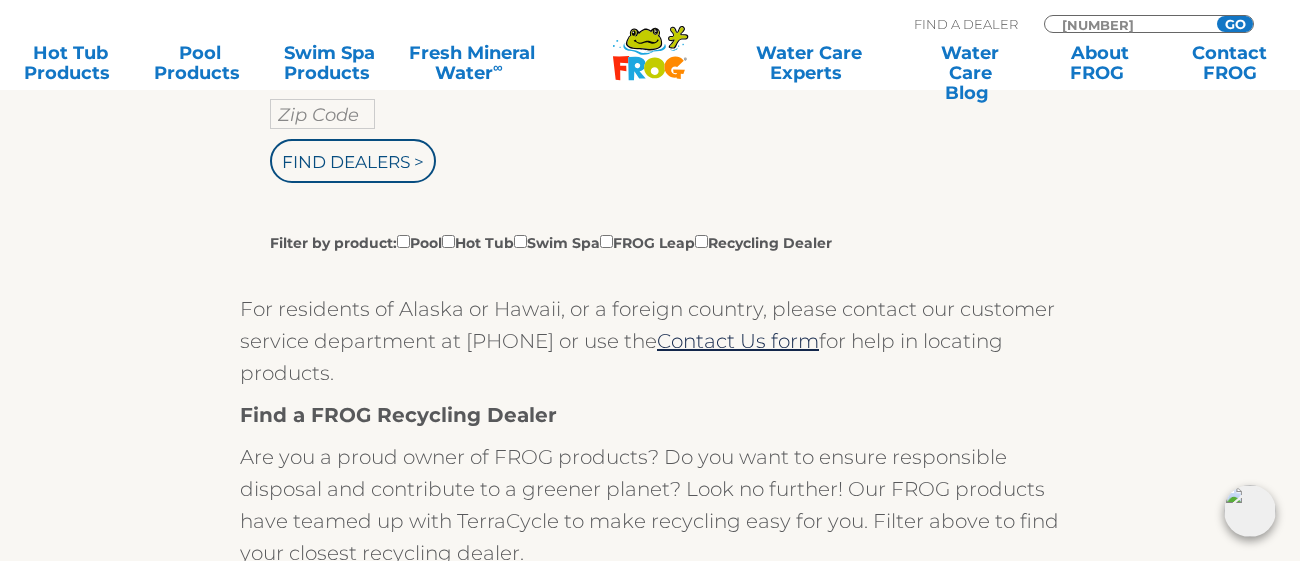 type on "46107" 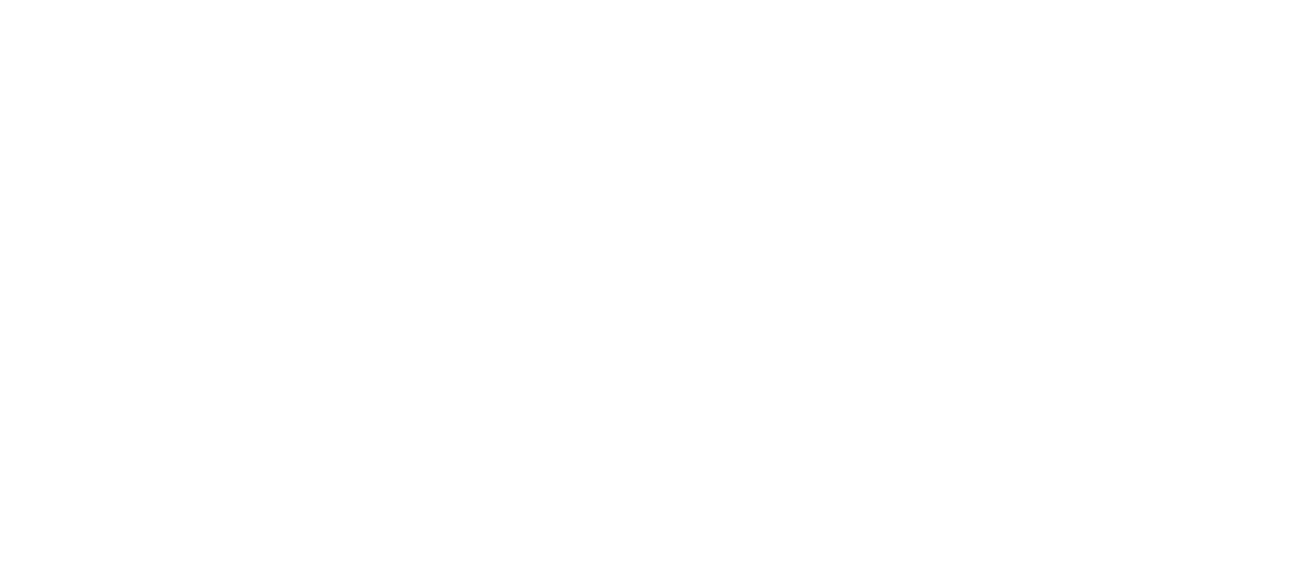 scroll, scrollTop: 0, scrollLeft: 0, axis: both 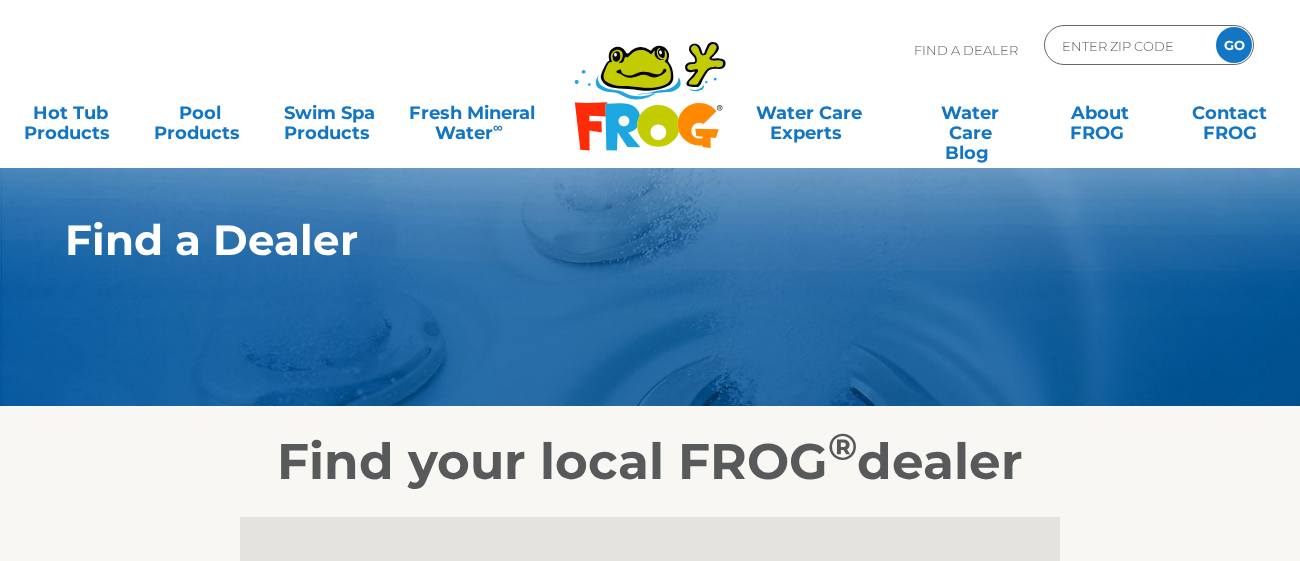 click on "ENTER ZIP CODE" at bounding box center [1127, 45] 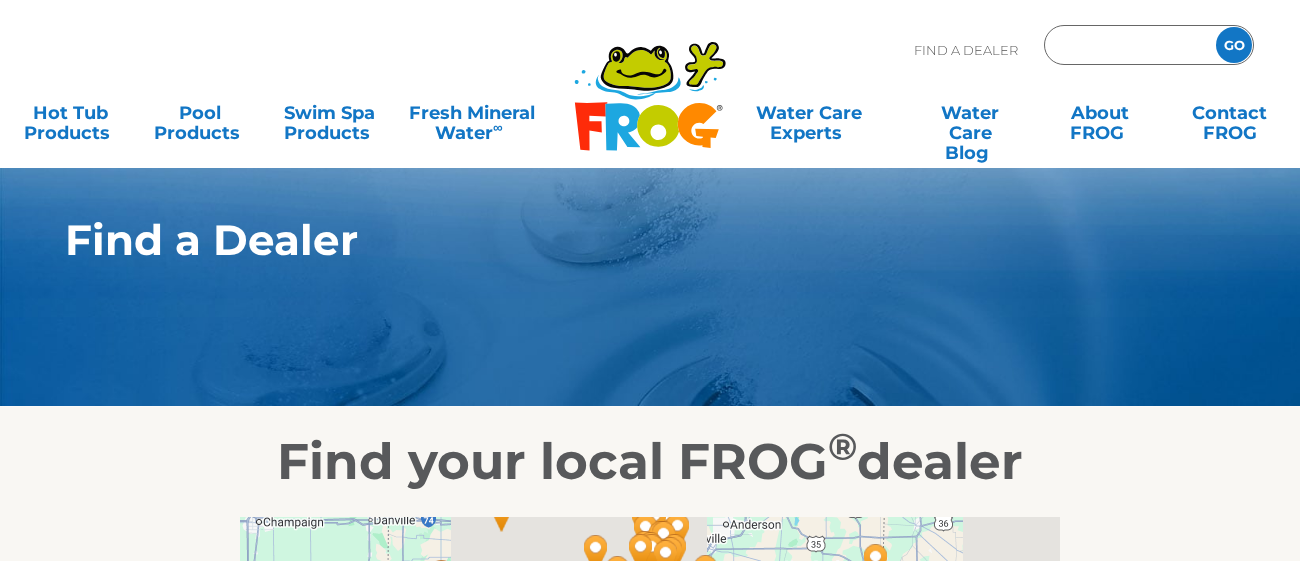 click at bounding box center [1127, 45] 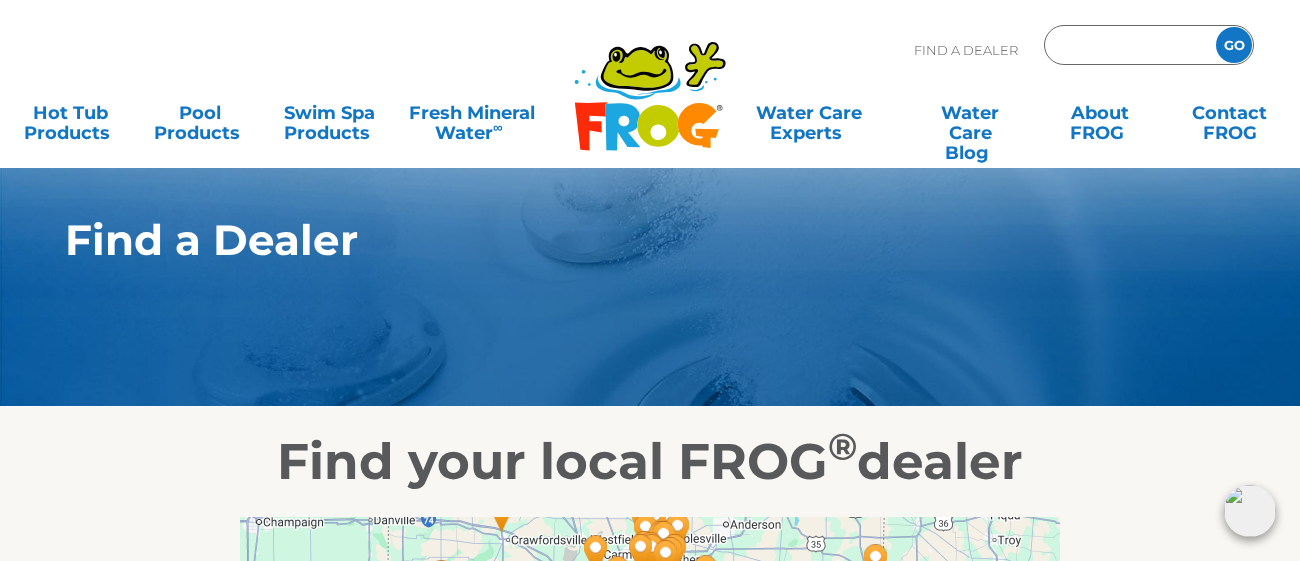type on "46107" 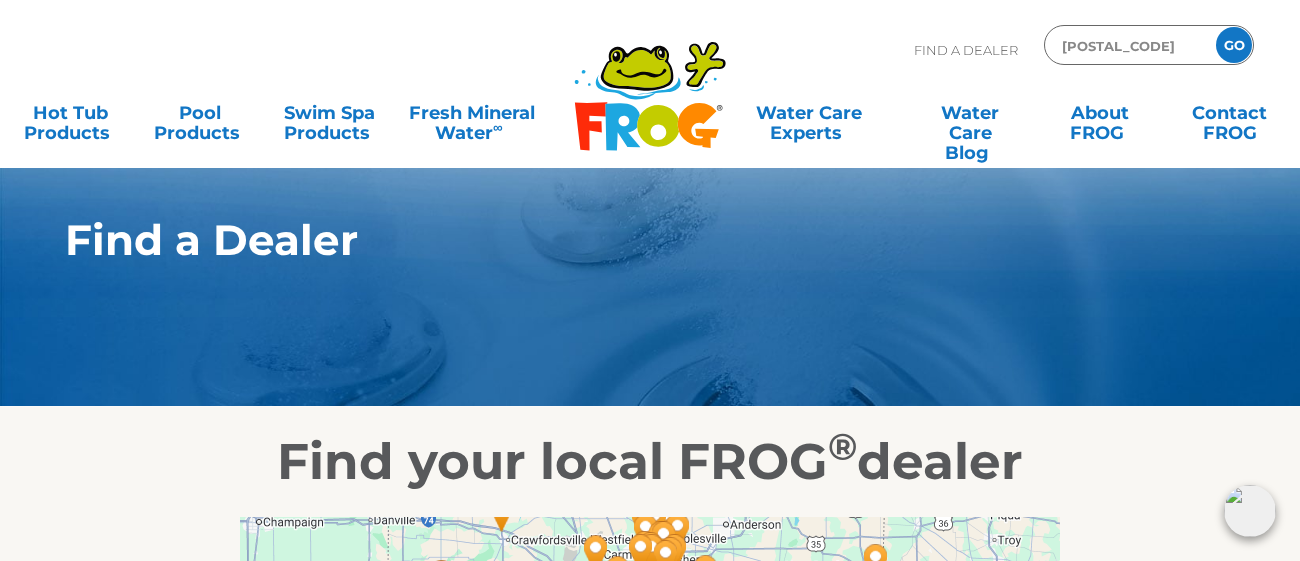 click on "GO" at bounding box center [1234, 45] 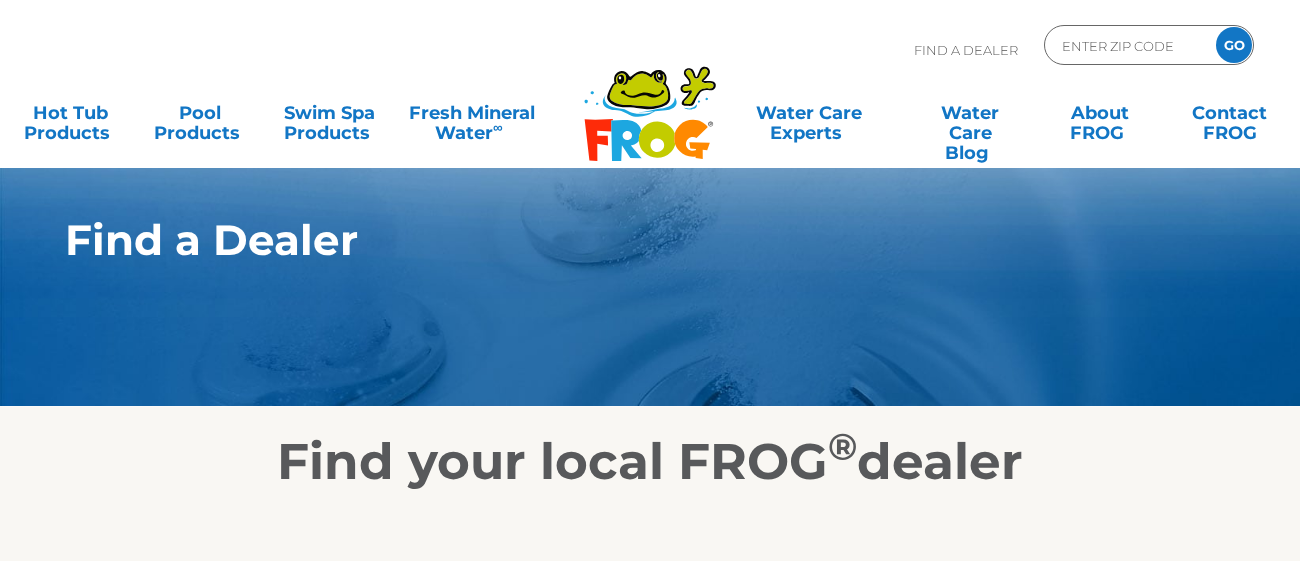 scroll, scrollTop: 0, scrollLeft: 0, axis: both 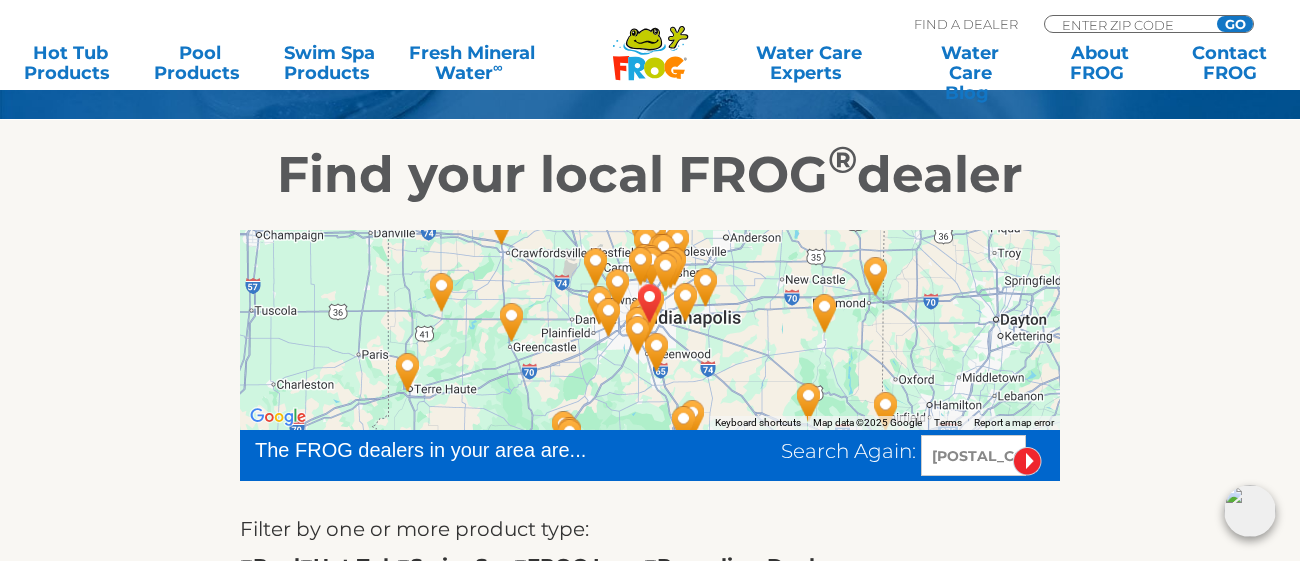 click at bounding box center (650, 303) 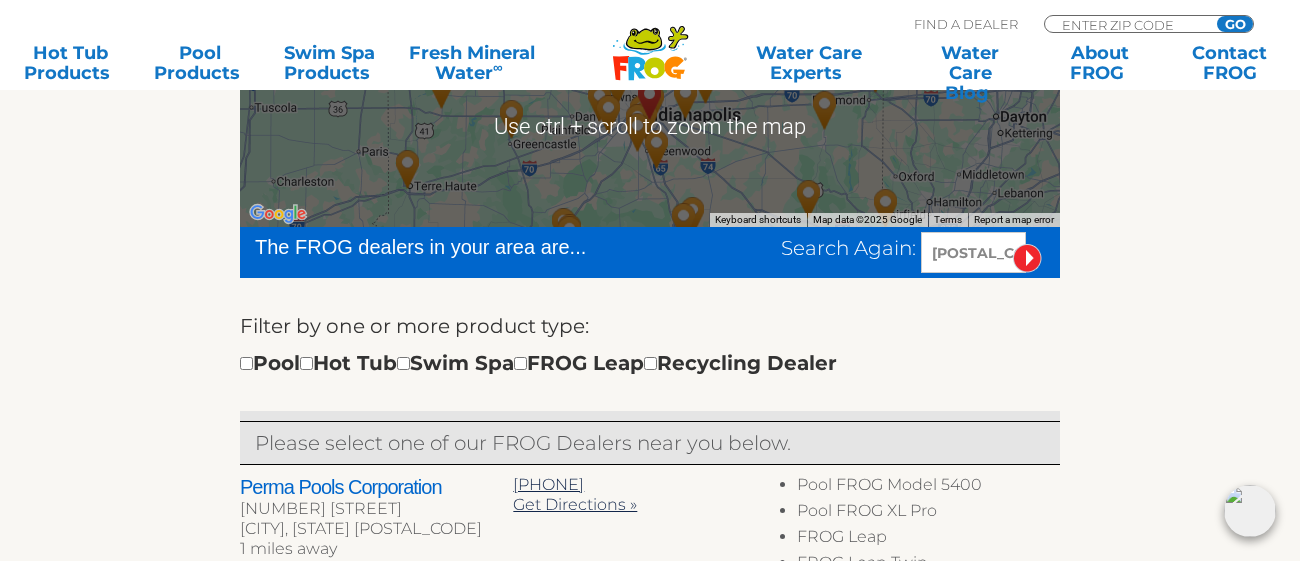 scroll, scrollTop: 497, scrollLeft: 0, axis: vertical 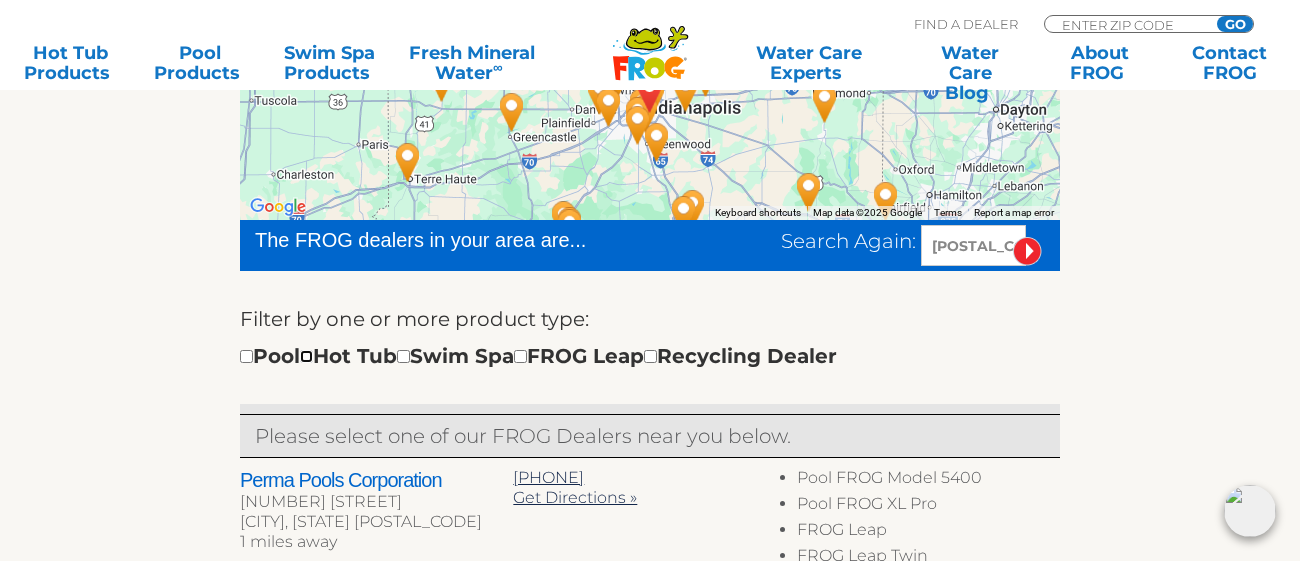 click at bounding box center [306, 356] 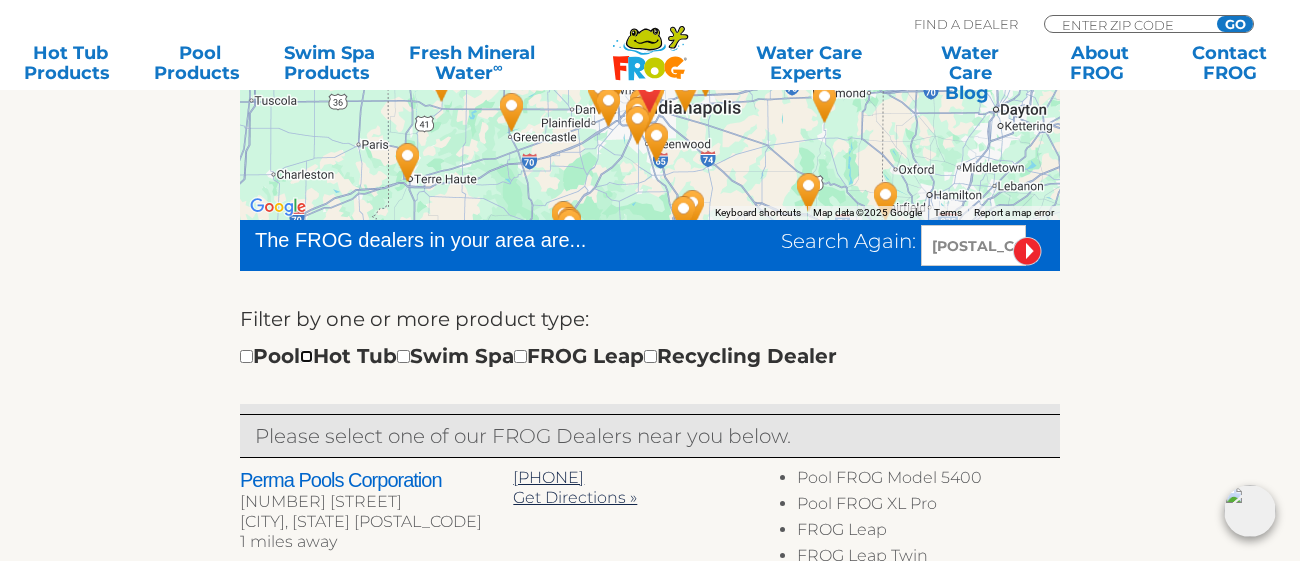 checkbox on "true" 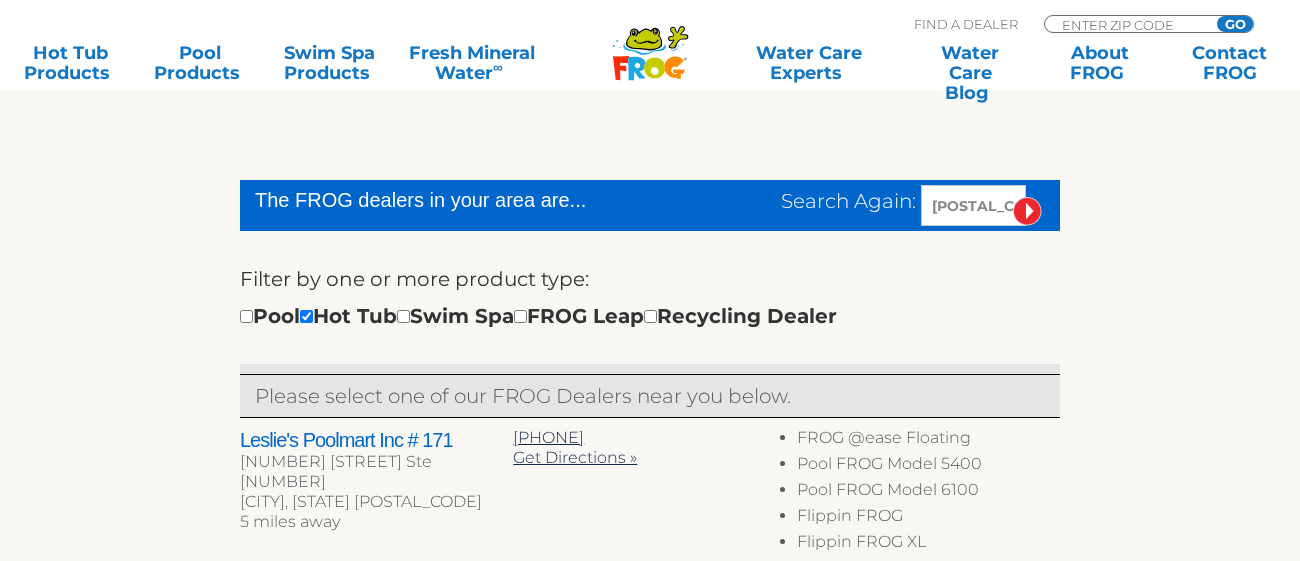 scroll, scrollTop: 563, scrollLeft: 0, axis: vertical 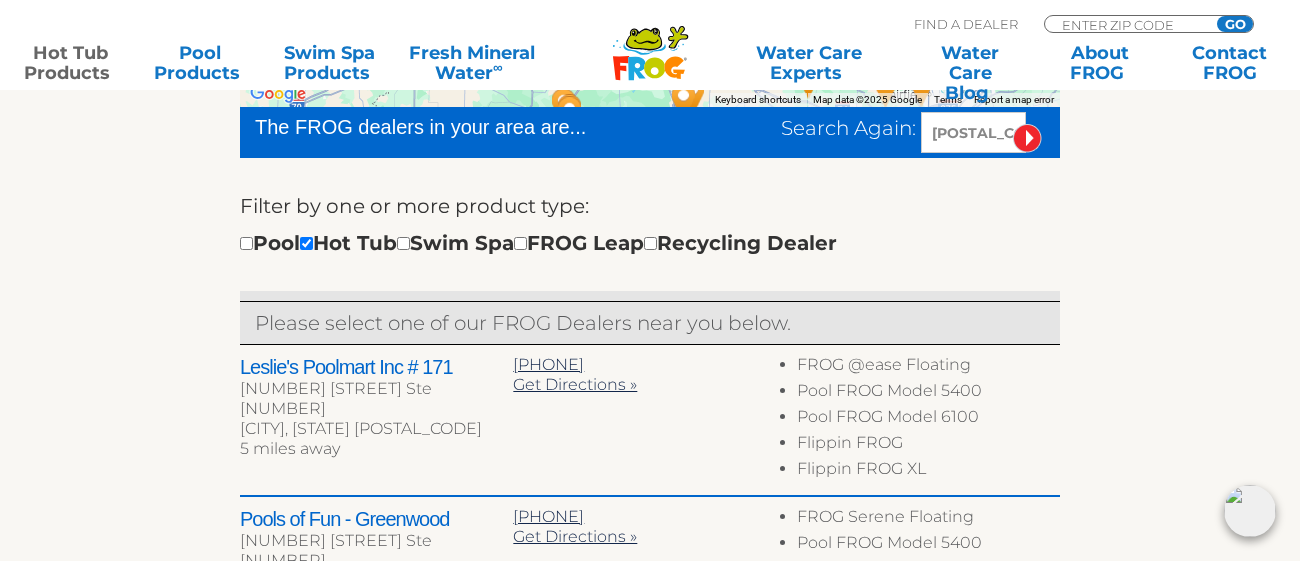 click on "Hot Tub  Products" at bounding box center [70, 63] 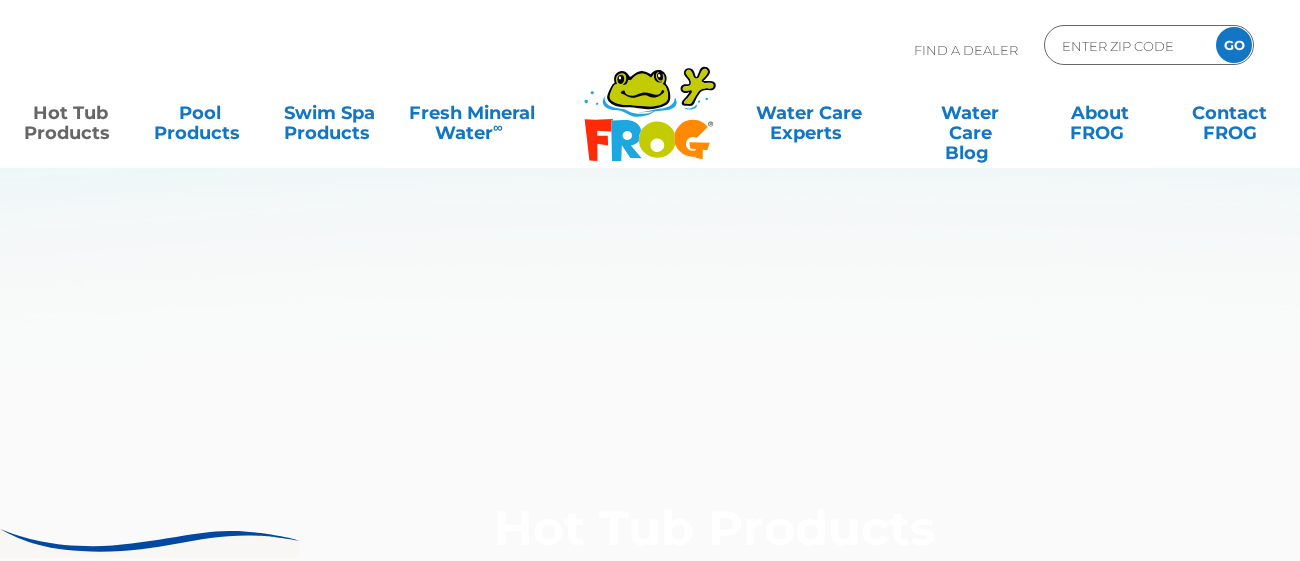 scroll, scrollTop: 0, scrollLeft: 0, axis: both 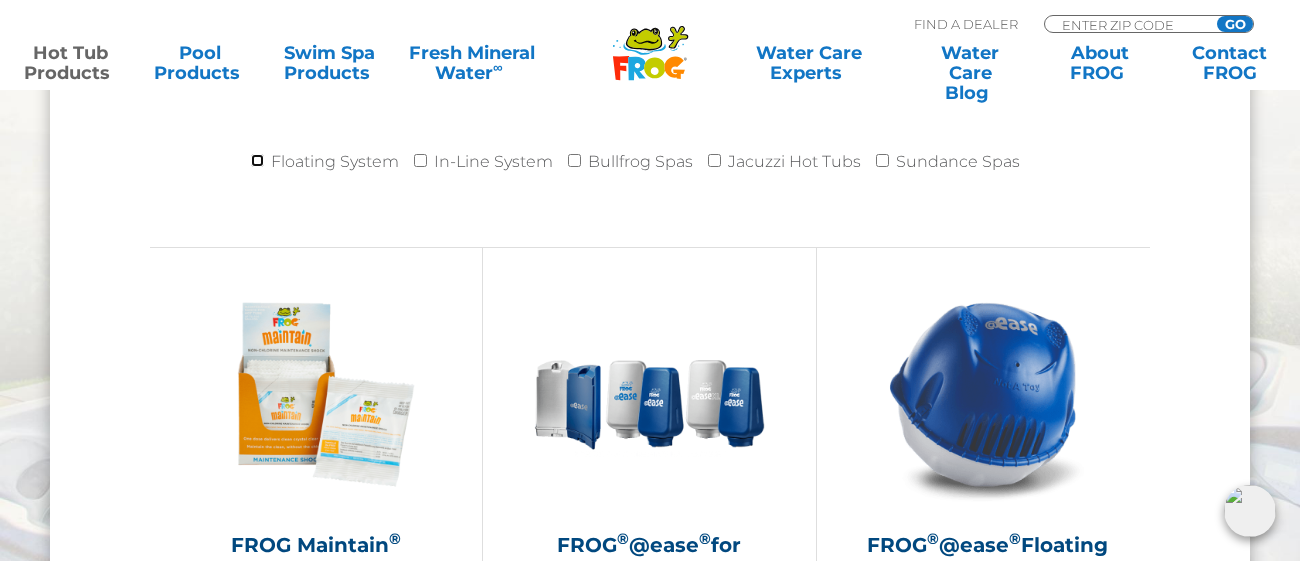 click on "Floating System" at bounding box center [257, 160] 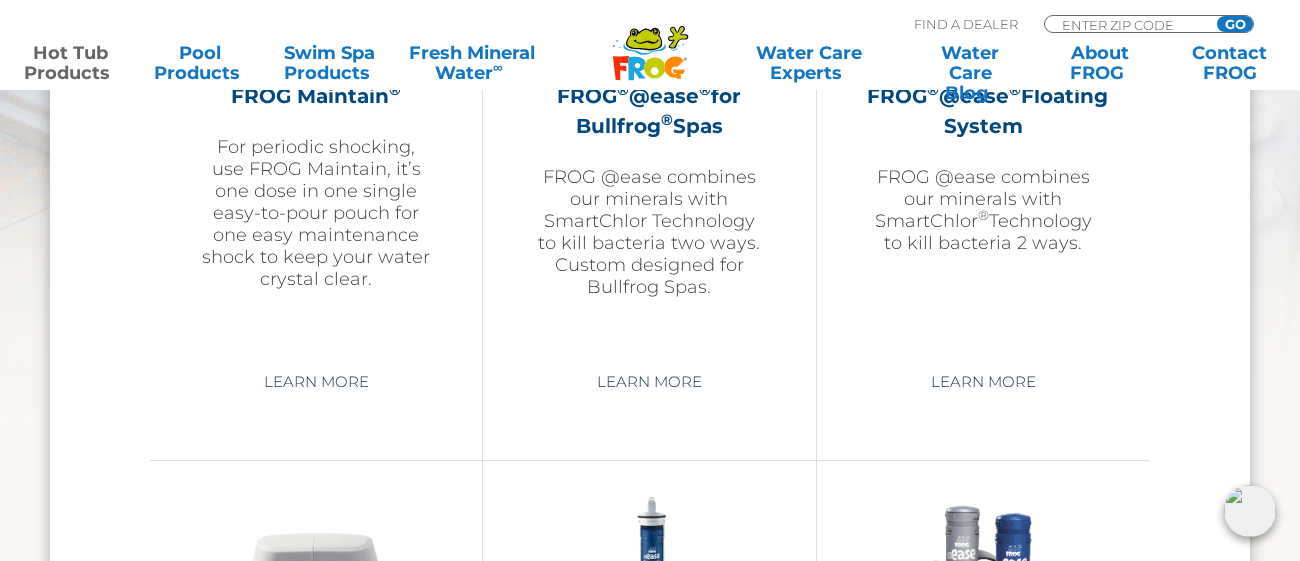 scroll, scrollTop: 2557, scrollLeft: 0, axis: vertical 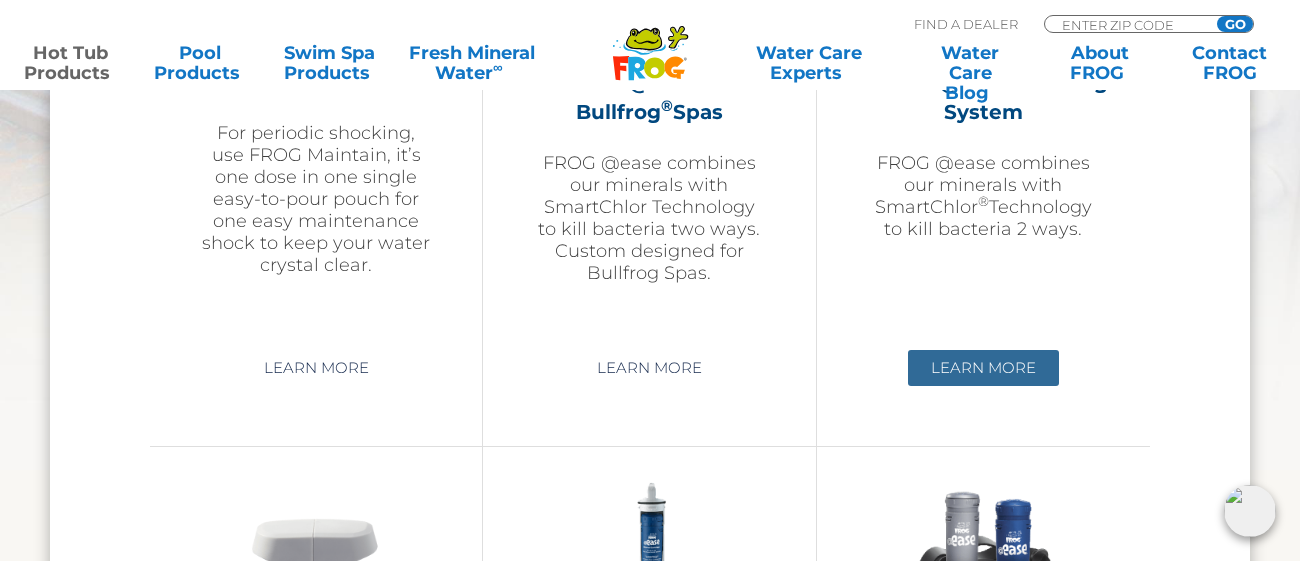 click on "Learn More" at bounding box center (983, 368) 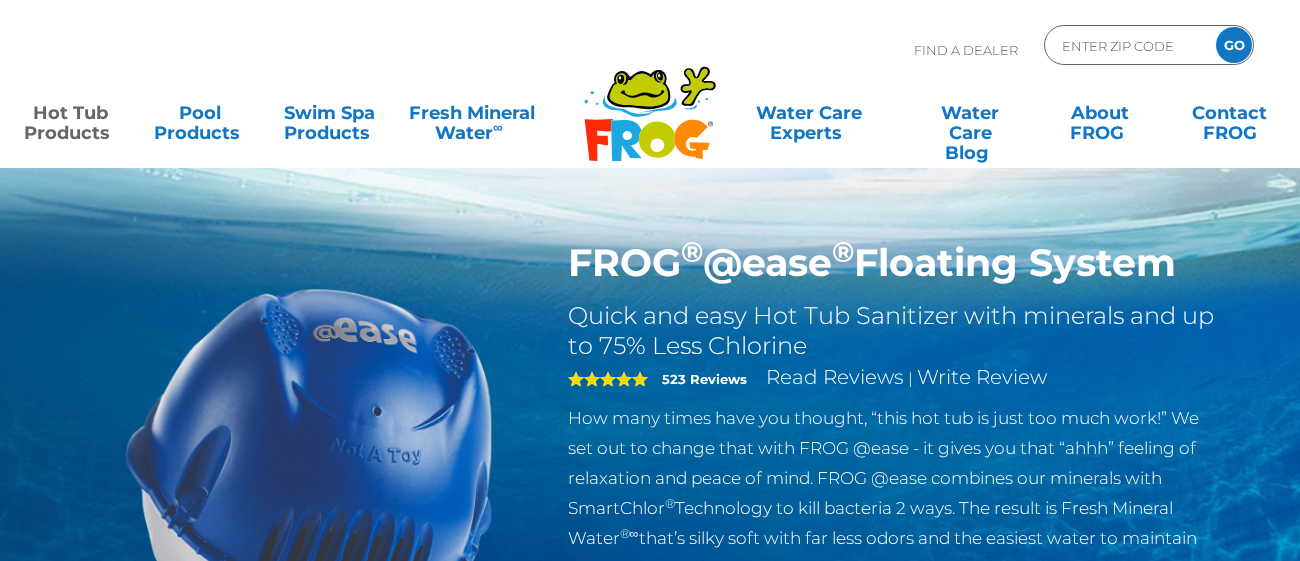scroll, scrollTop: 37, scrollLeft: 0, axis: vertical 